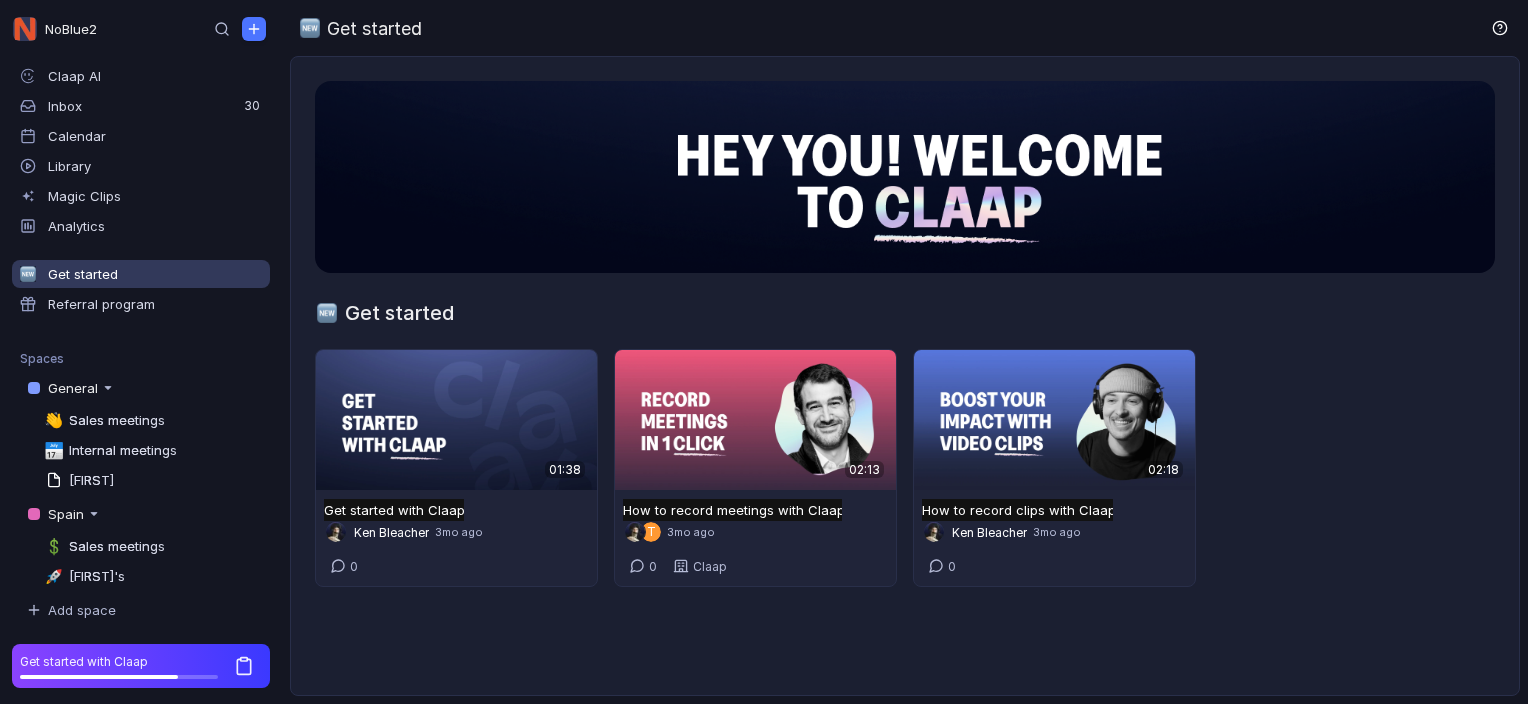 click on "Library" at bounding box center (141, 166) 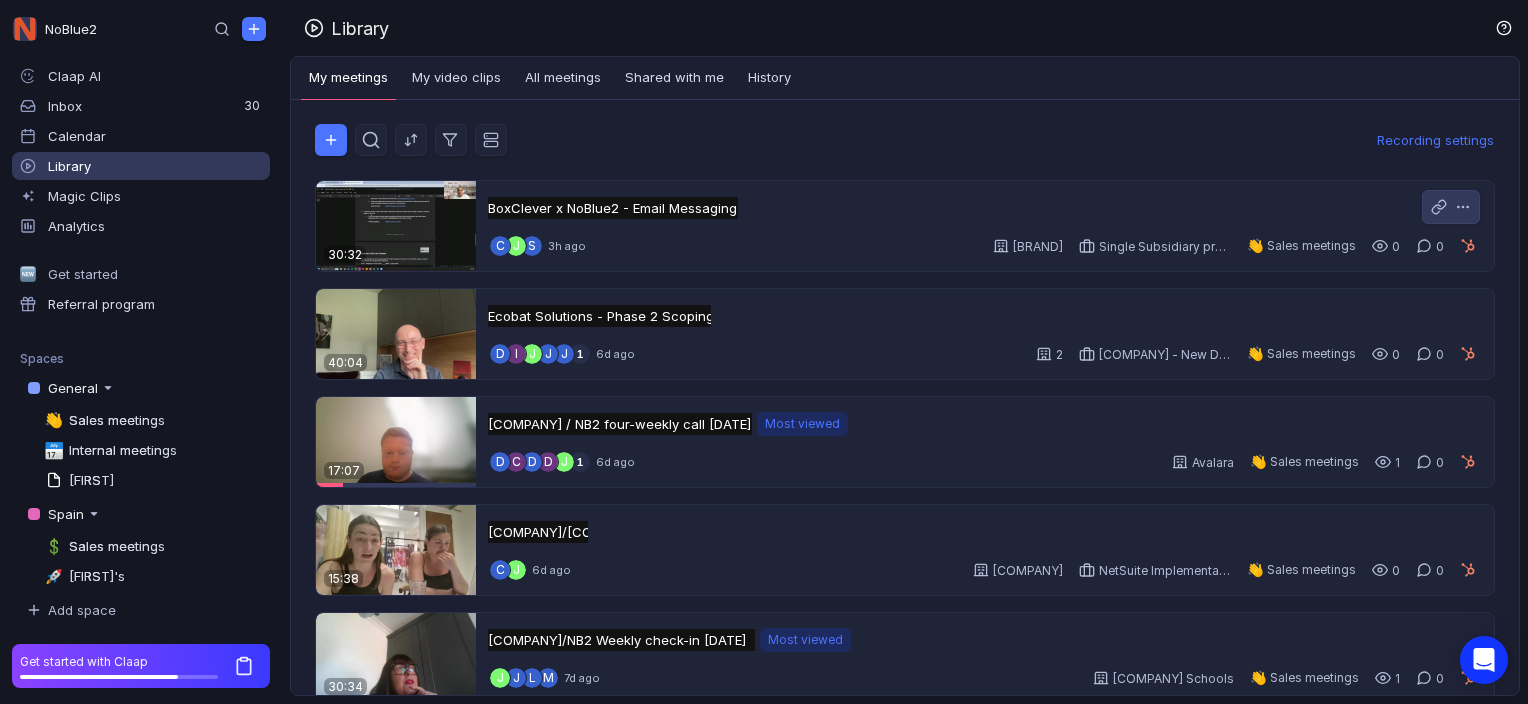 scroll, scrollTop: 0, scrollLeft: 0, axis: both 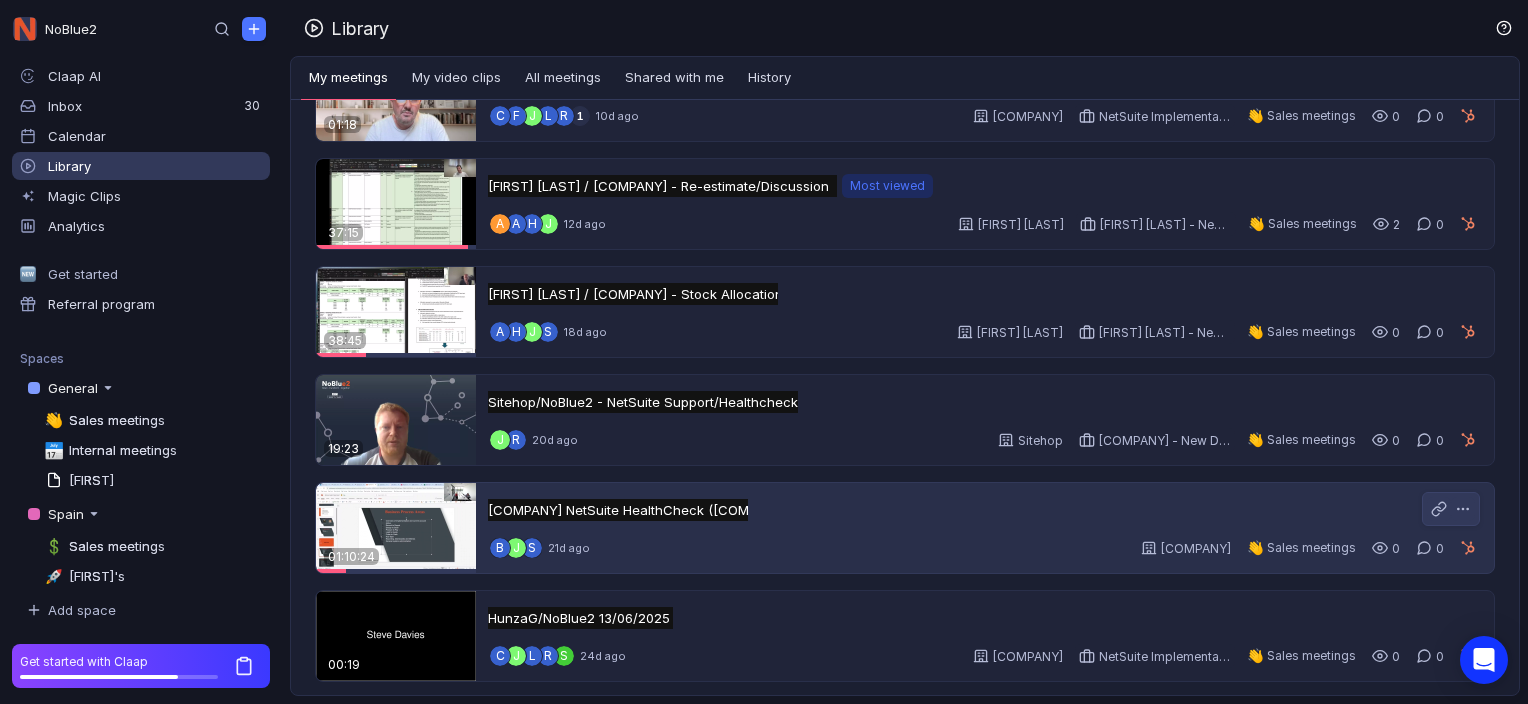 click on "Optimoil NetSuite HealthCheck (NoBlue2) Optimoil NetSuite HealthCheck (NoBlue2) Untitled" at bounding box center [618, 510] 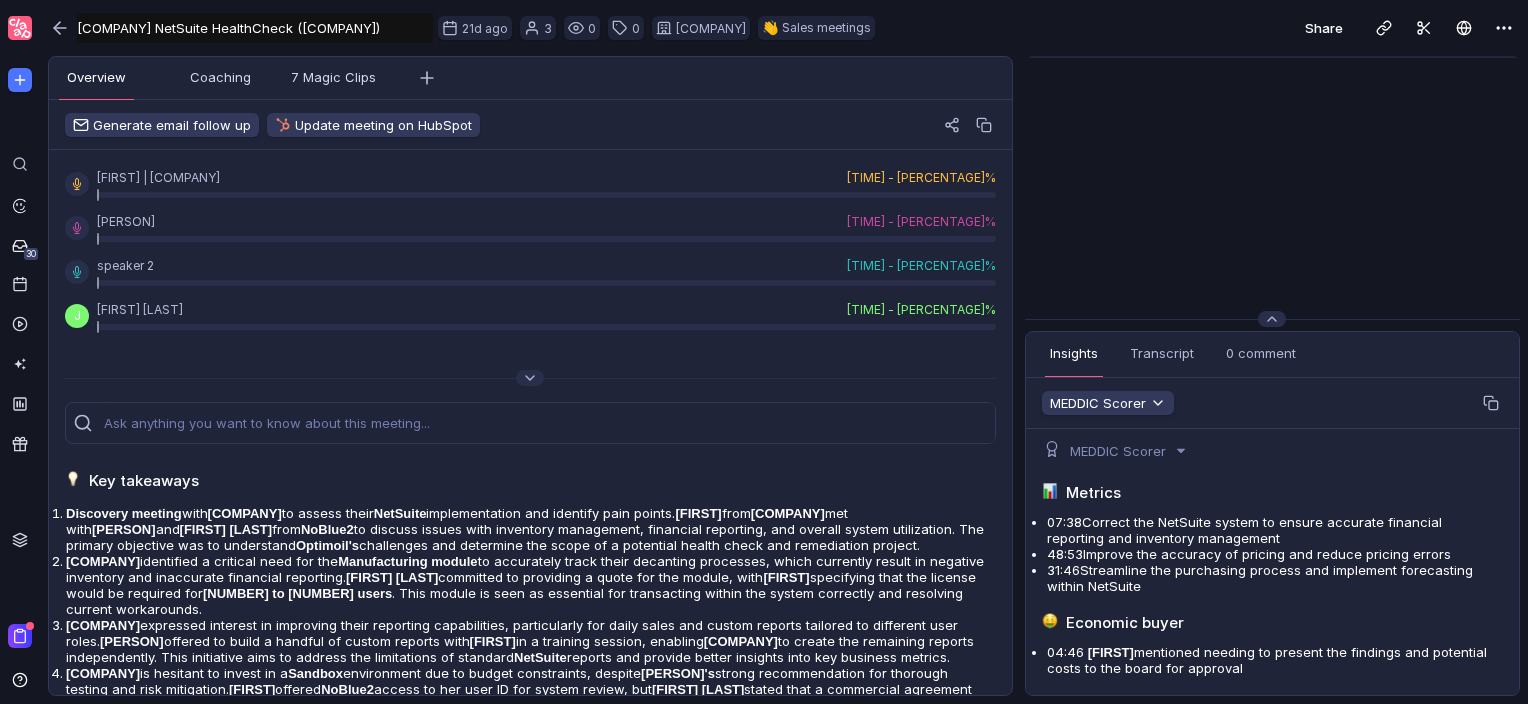 click at bounding box center (1272, 181) 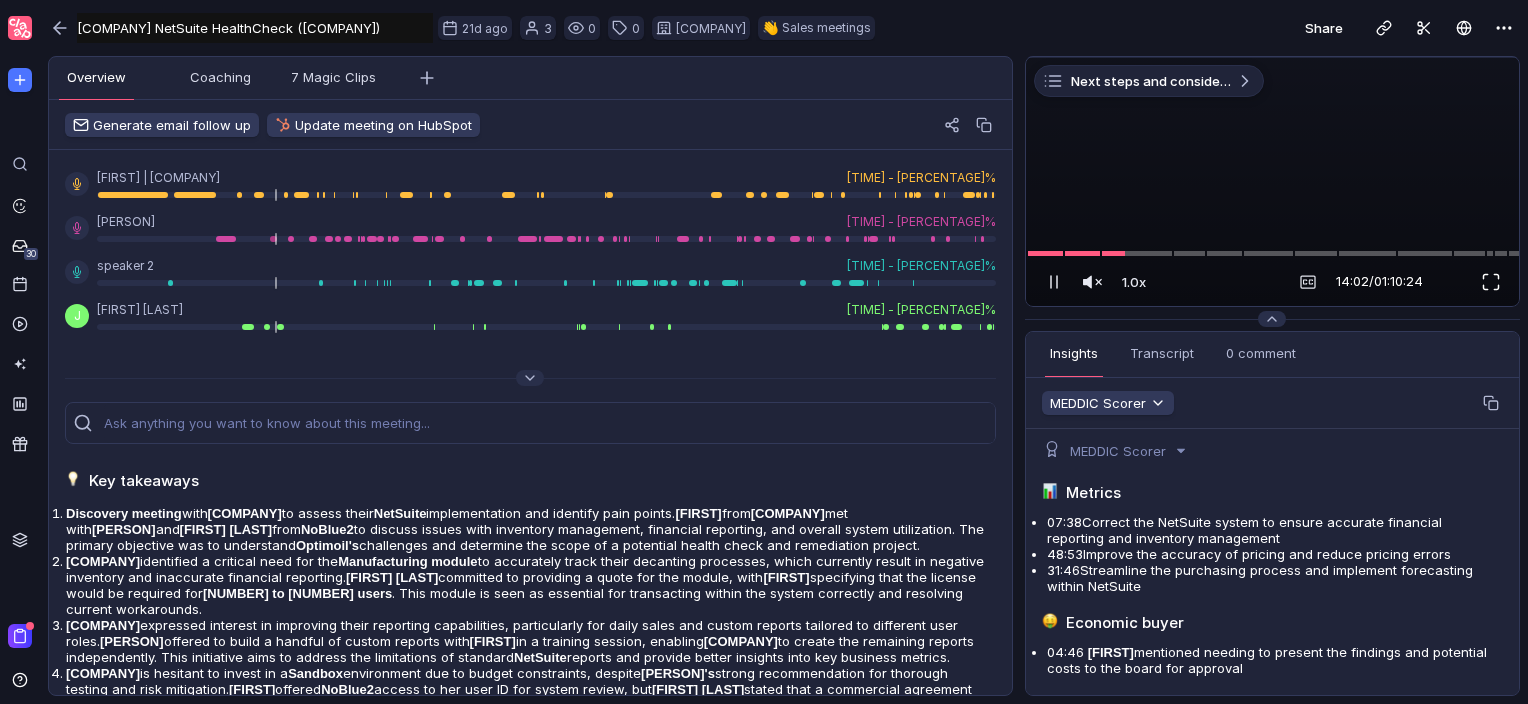 click at bounding box center (1491, 282) 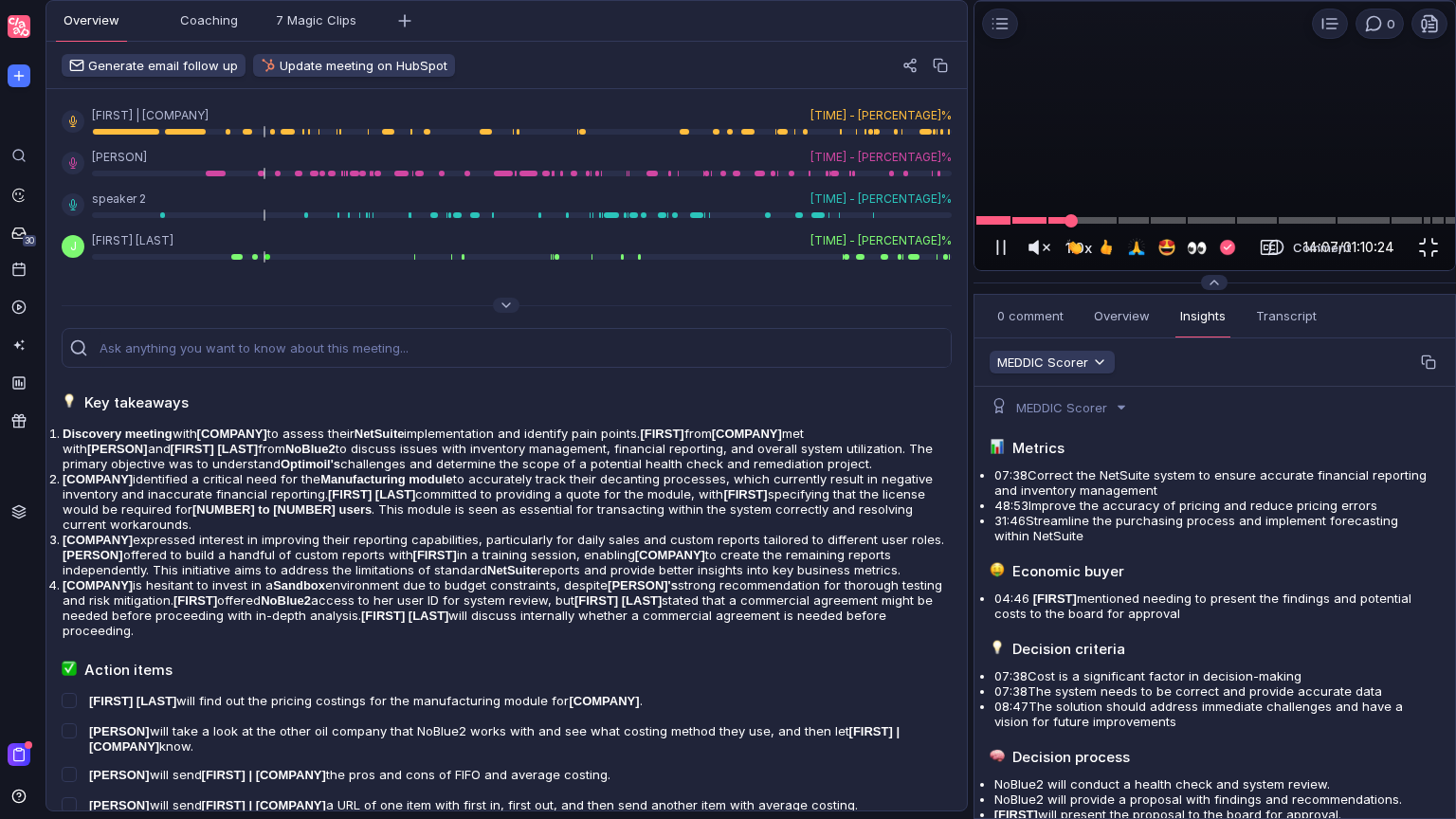 click at bounding box center (1214, 220) 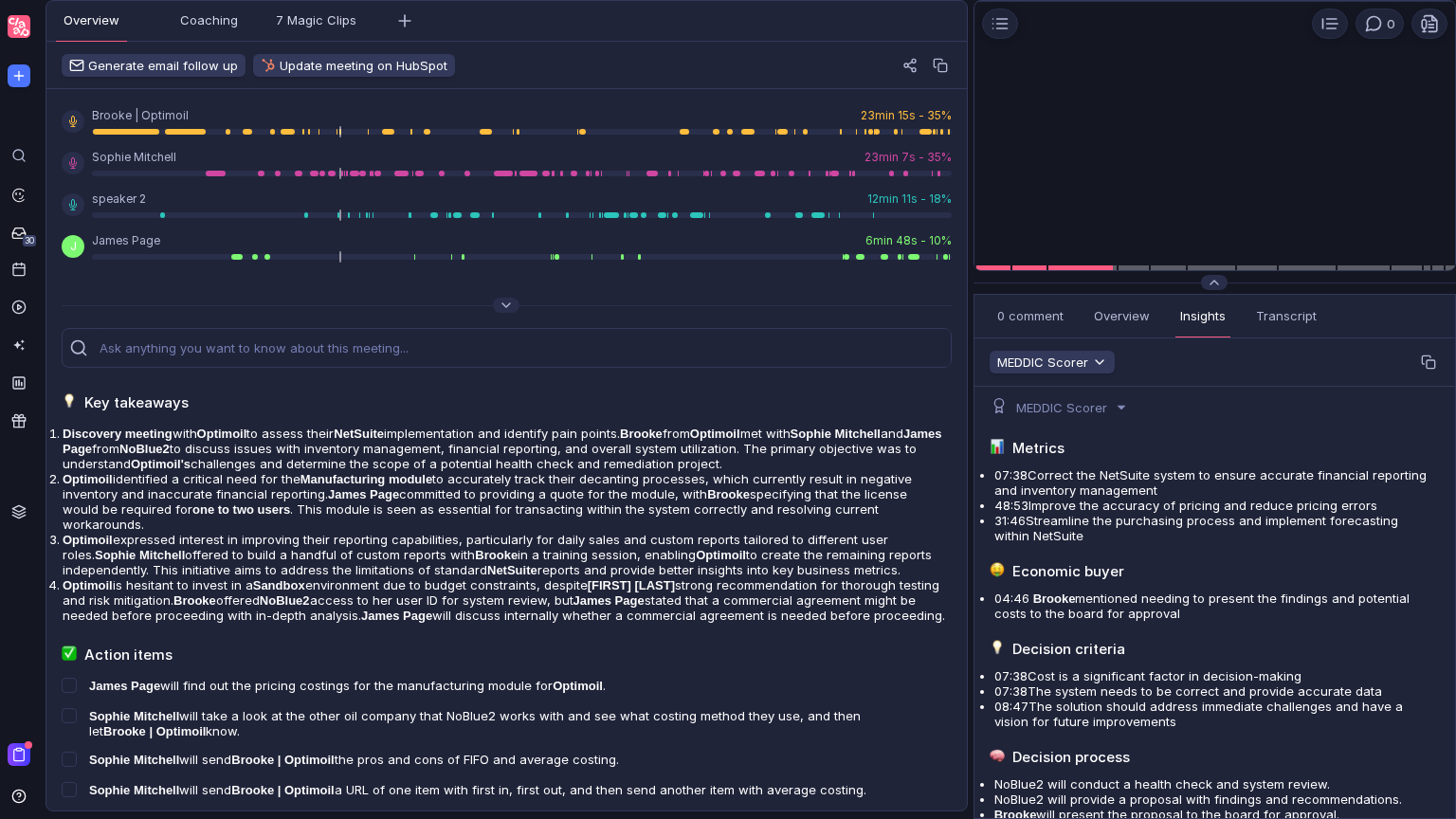 scroll, scrollTop: 0, scrollLeft: 0, axis: both 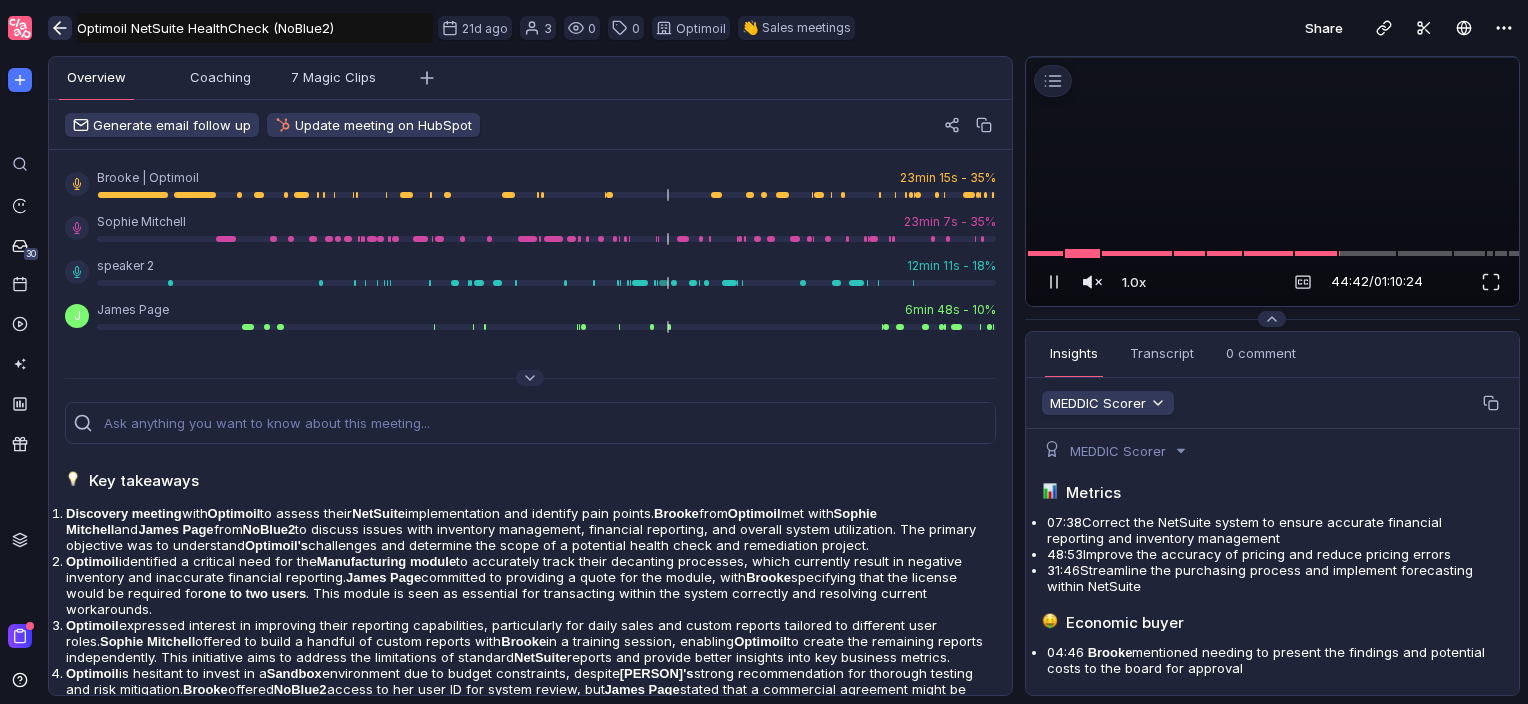 click at bounding box center (60, 28) 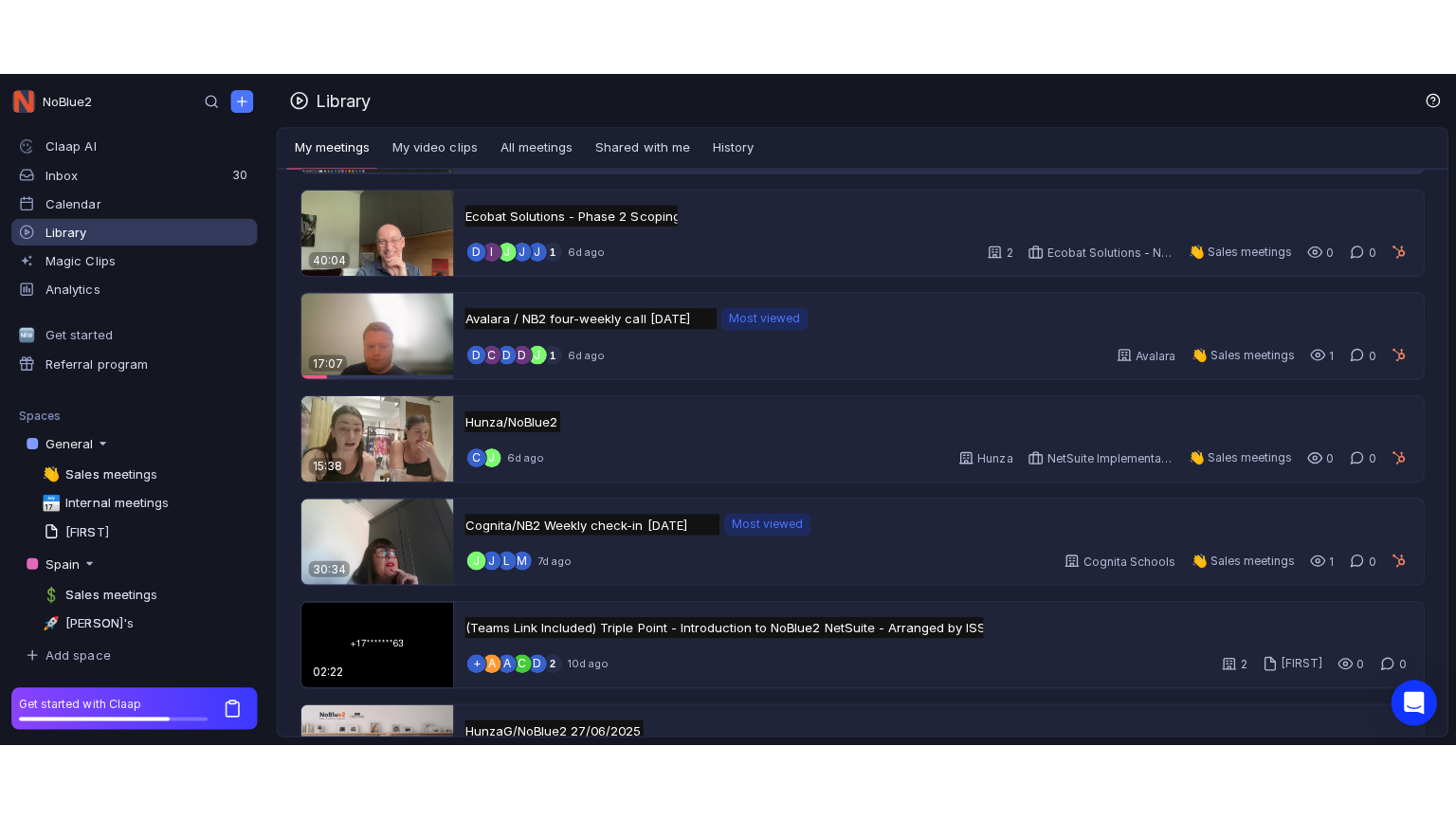 scroll, scrollTop: 116, scrollLeft: 0, axis: vertical 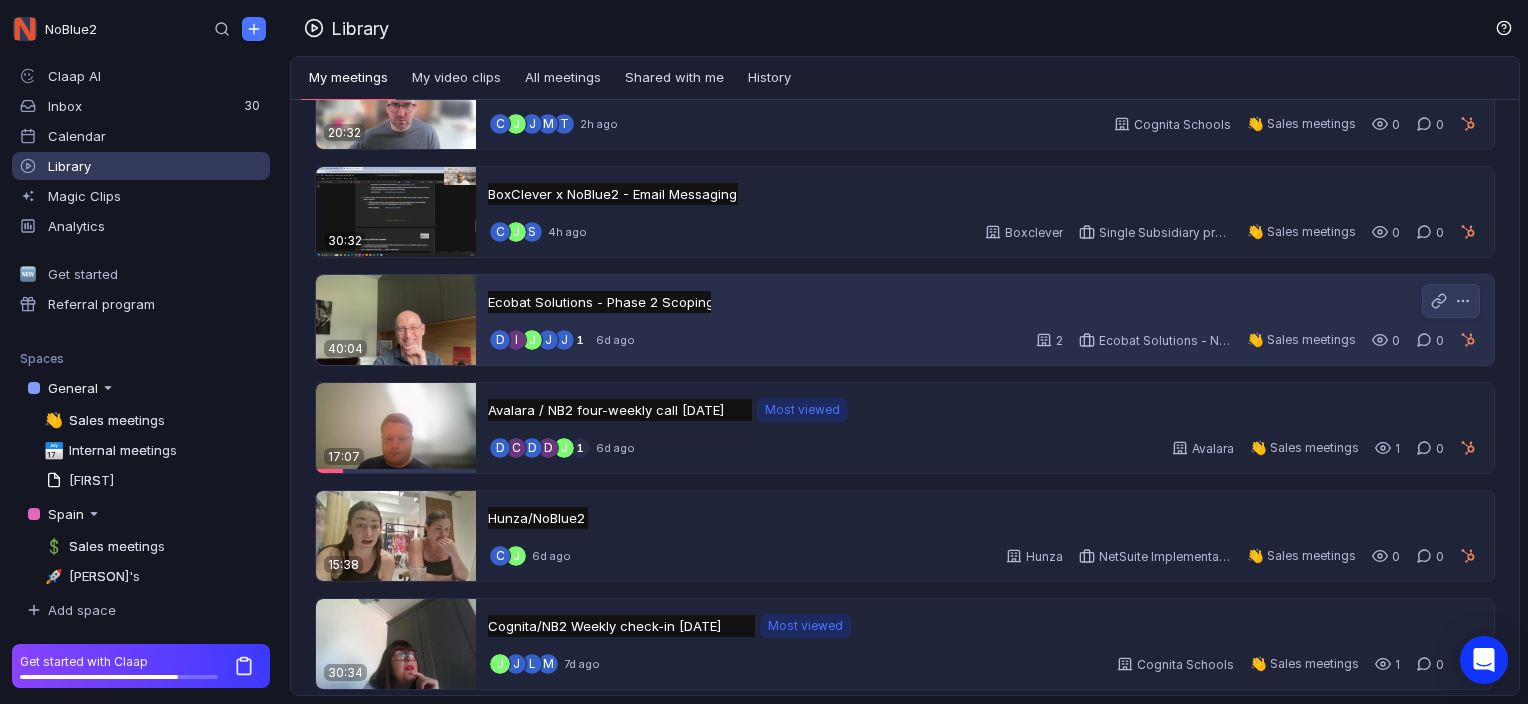 click on "Ecobat Solutions - Phase 2 Scoping Ecobat Solutions - Phase 2 Scoping Untitled" at bounding box center [599, 302] 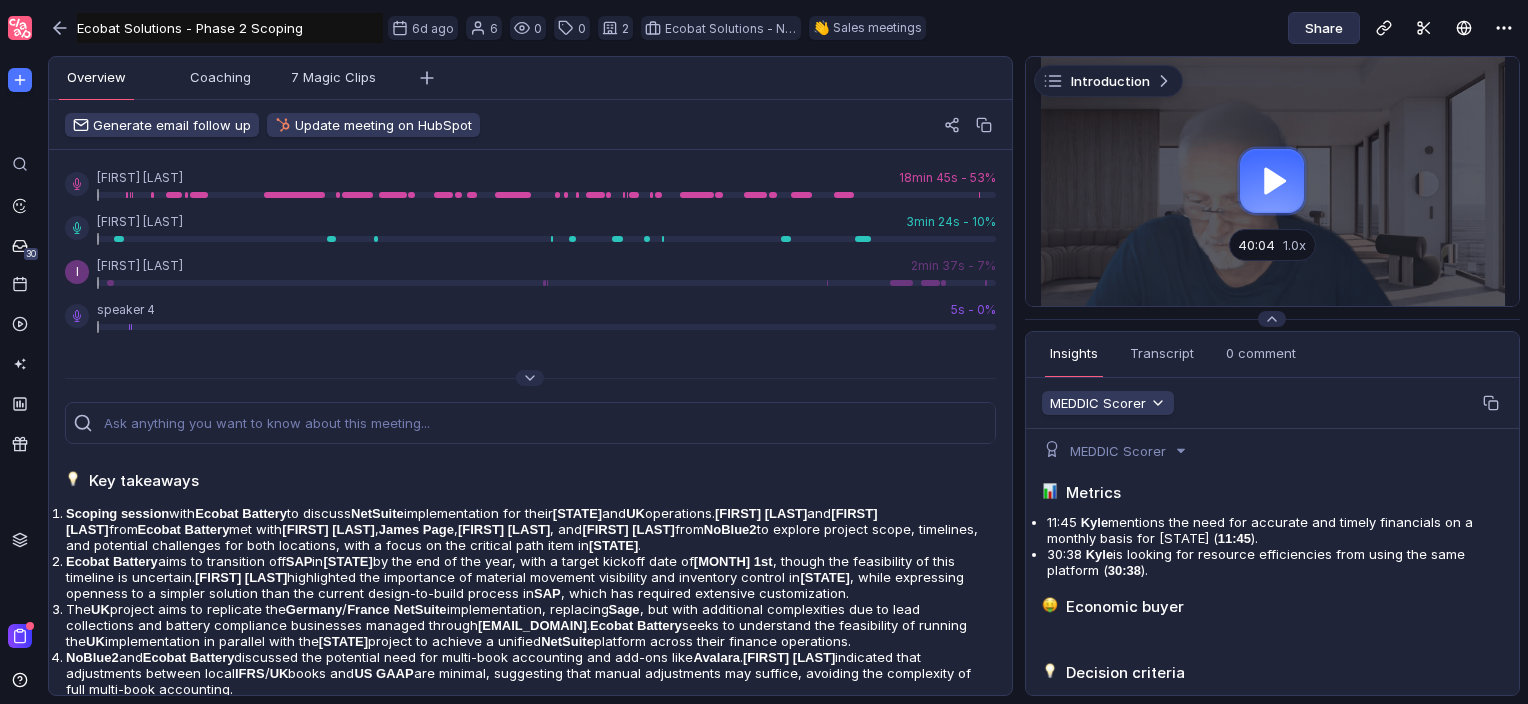 click on "Share" at bounding box center [1324, 28] 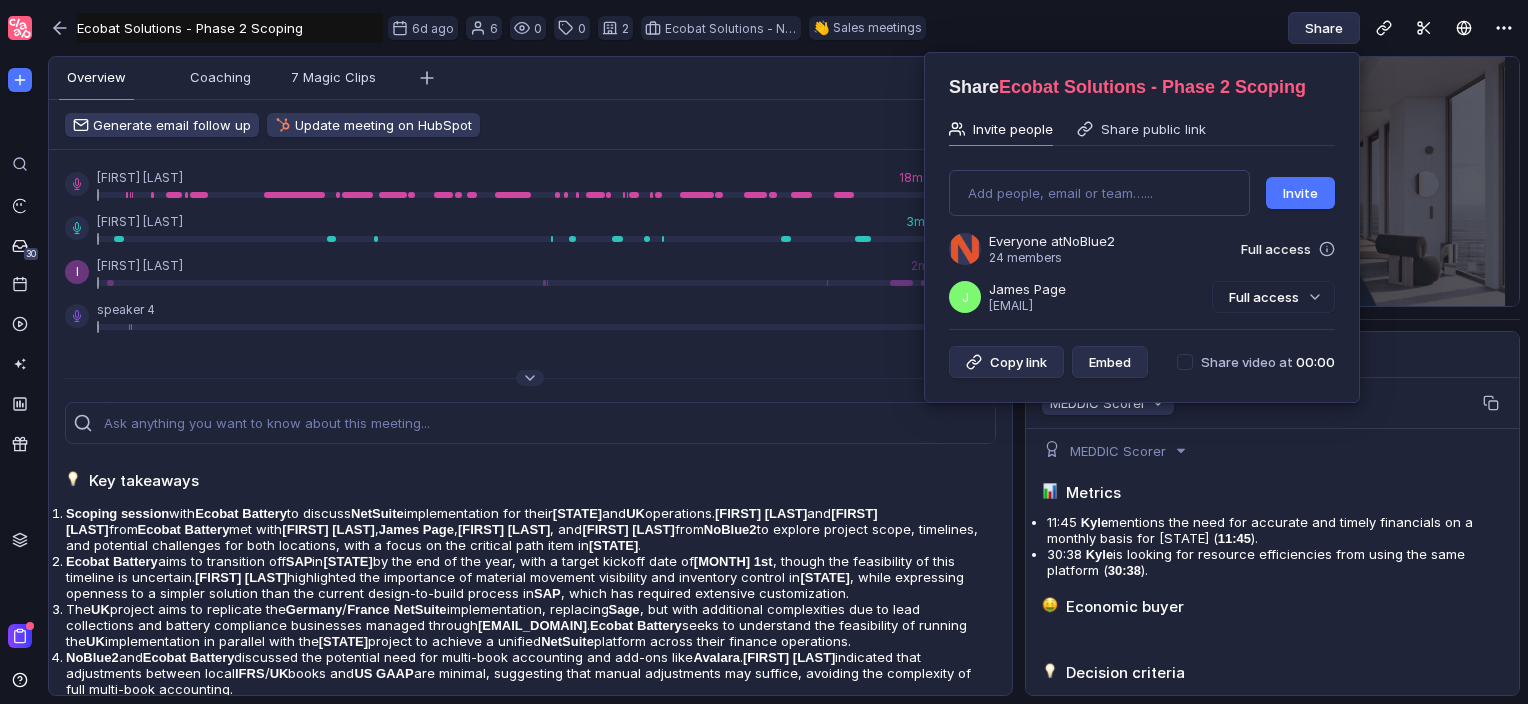click at bounding box center (764, 352) 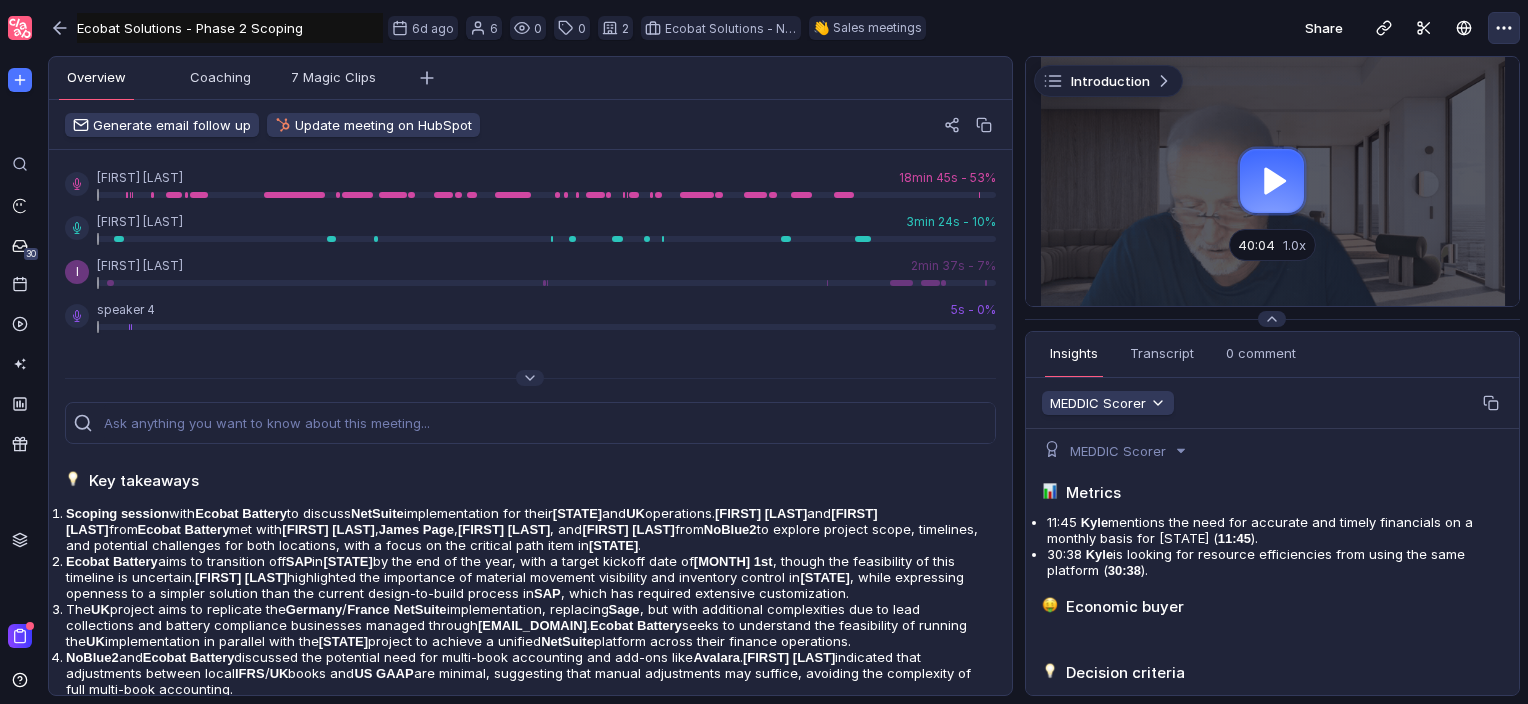 click at bounding box center (1504, 28) 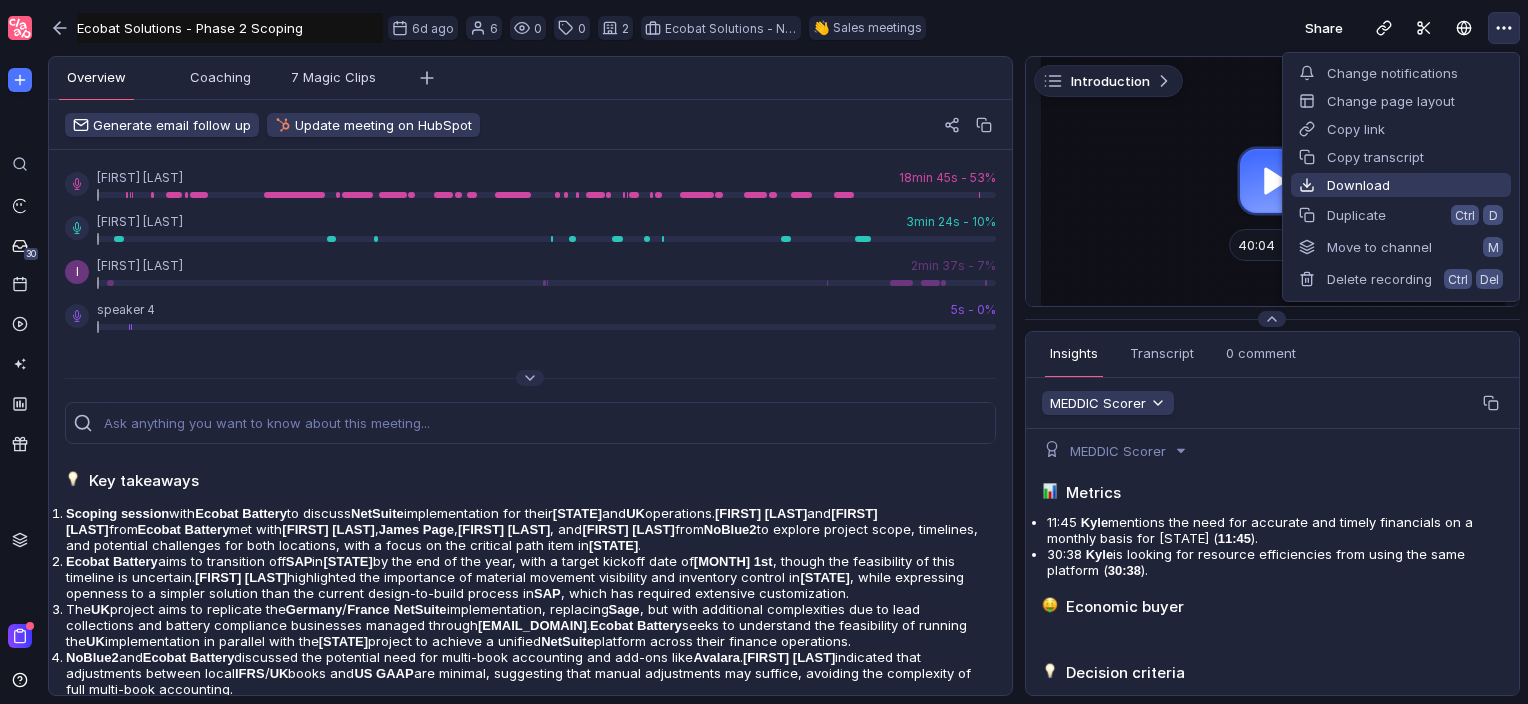 click on "Download" at bounding box center (1401, 185) 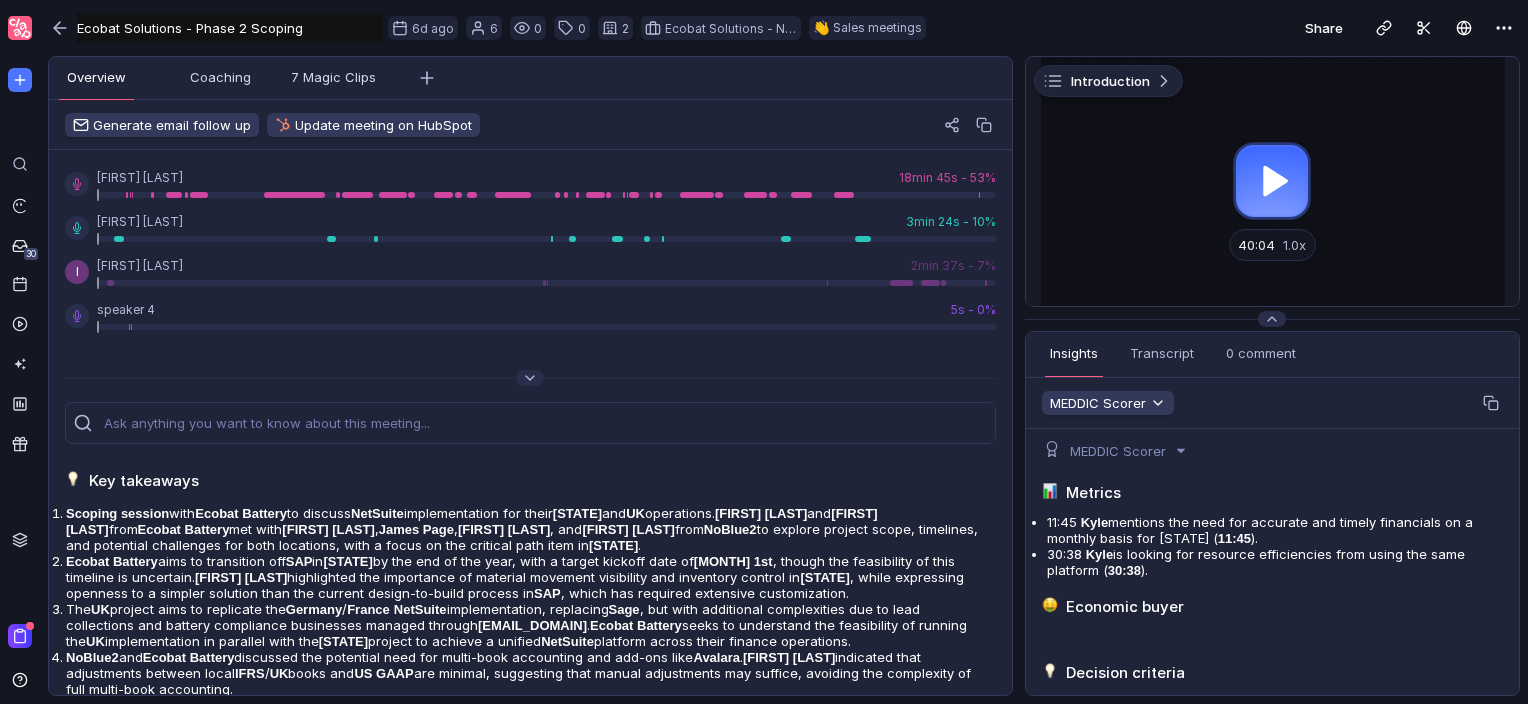 click at bounding box center (1272, 181) 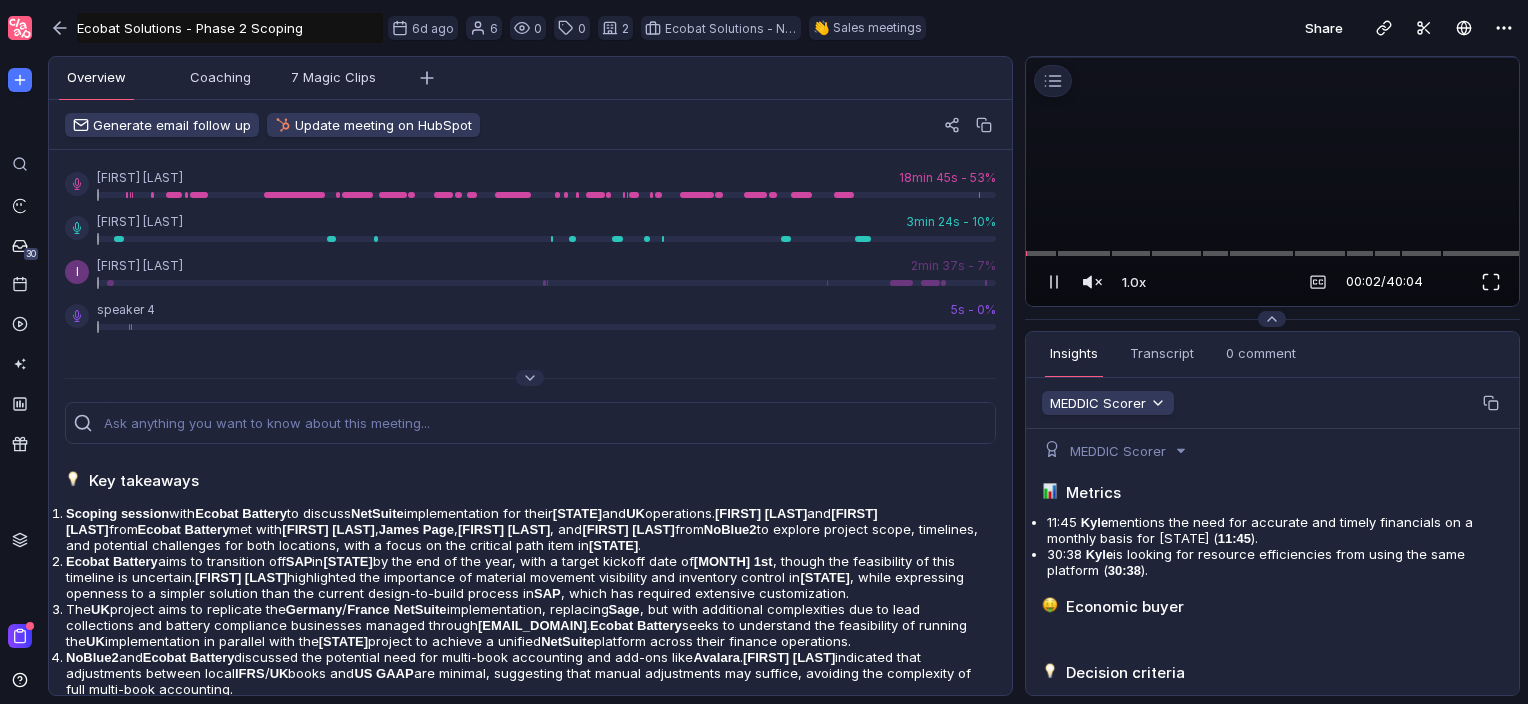 click at bounding box center (1491, 282) 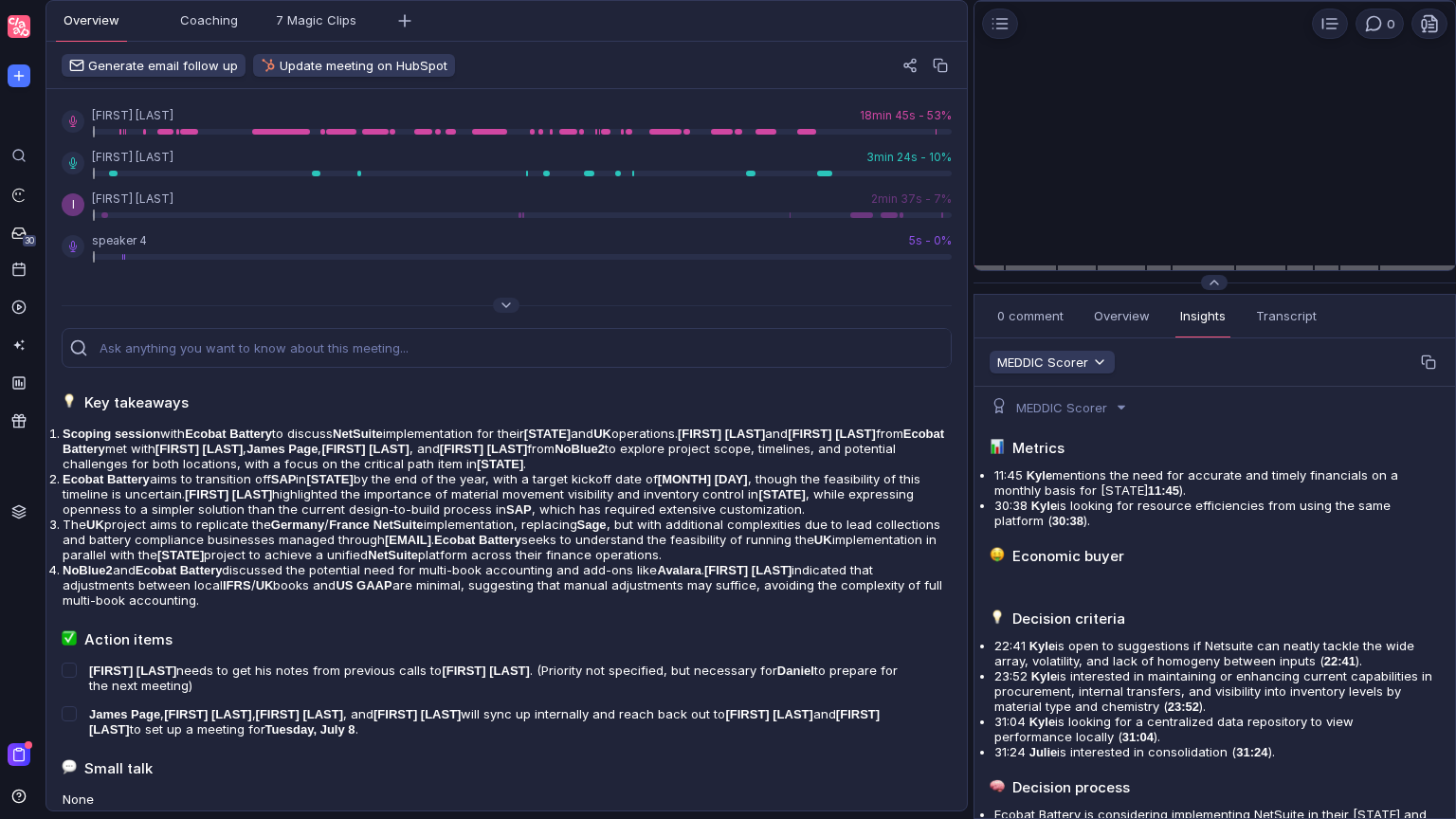 scroll, scrollTop: 0, scrollLeft: 0, axis: both 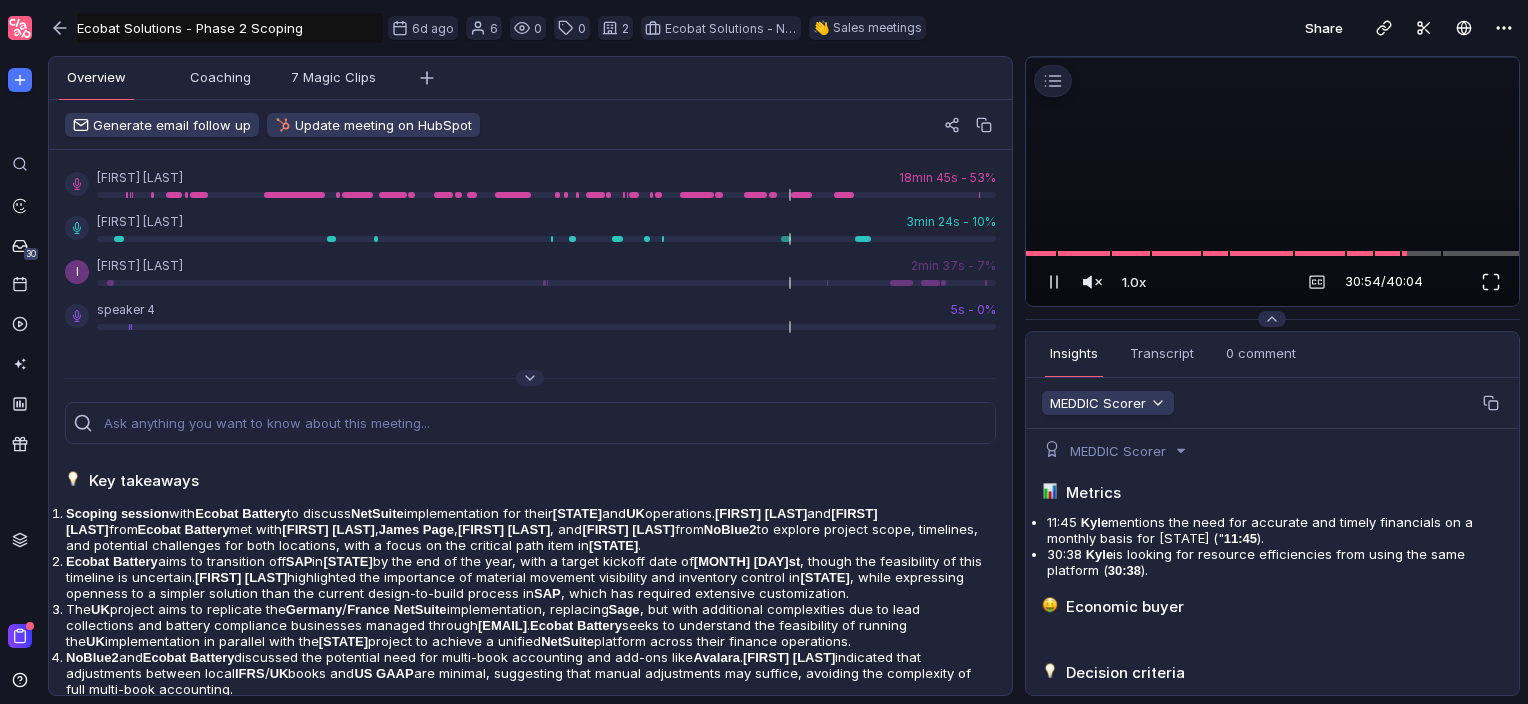 click at bounding box center [1491, 282] 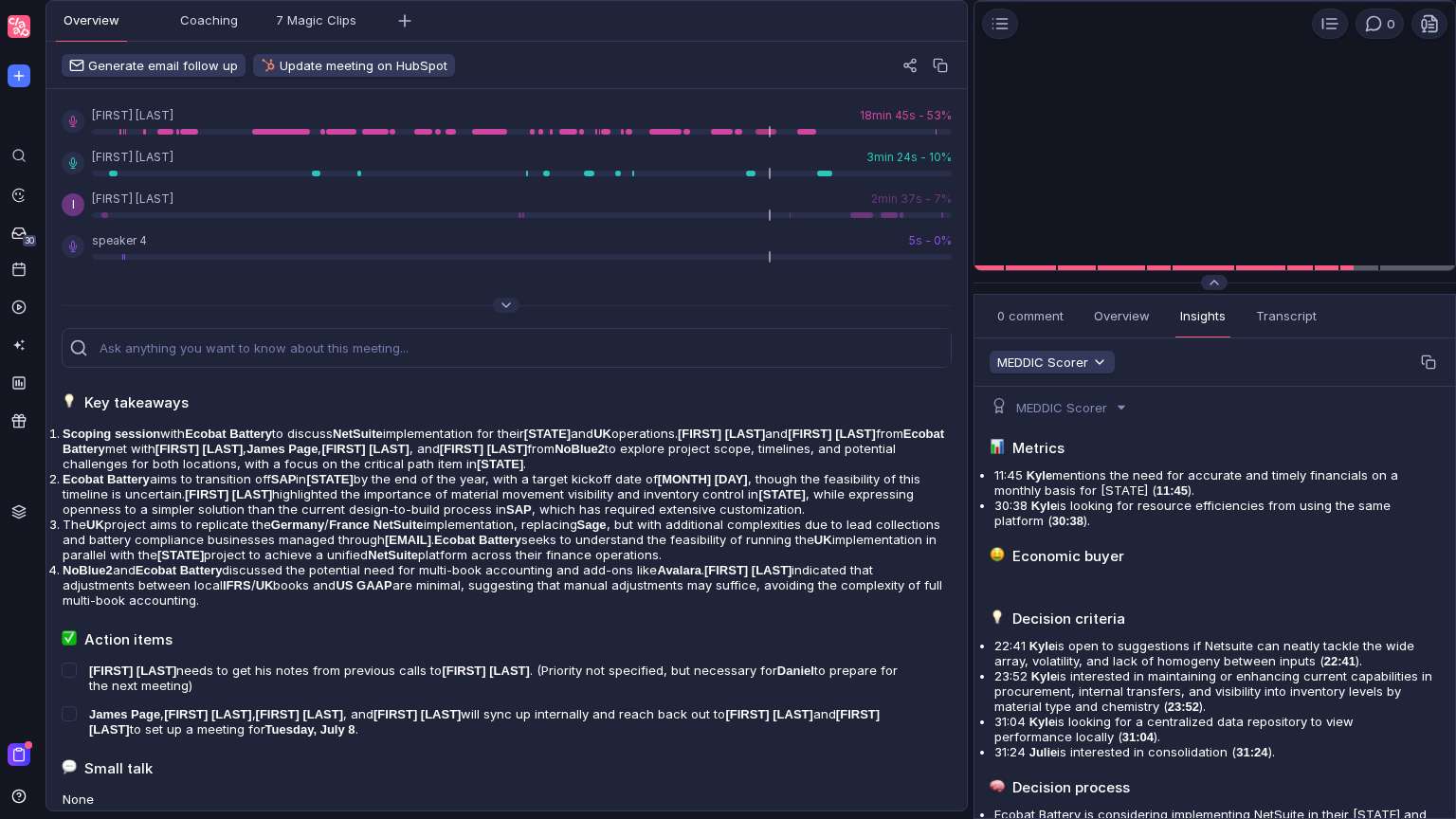 scroll, scrollTop: 0, scrollLeft: 0, axis: both 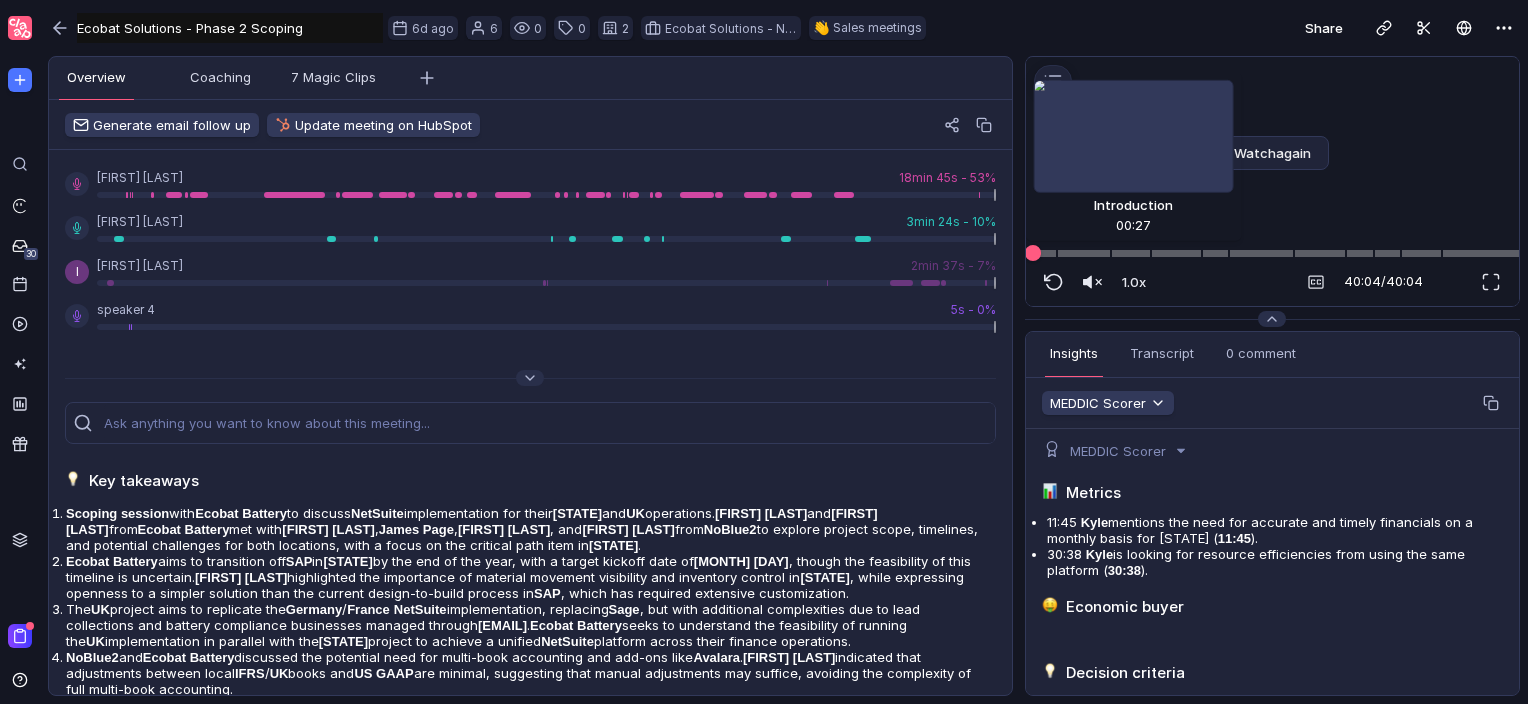 click at bounding box center (1272, 253) 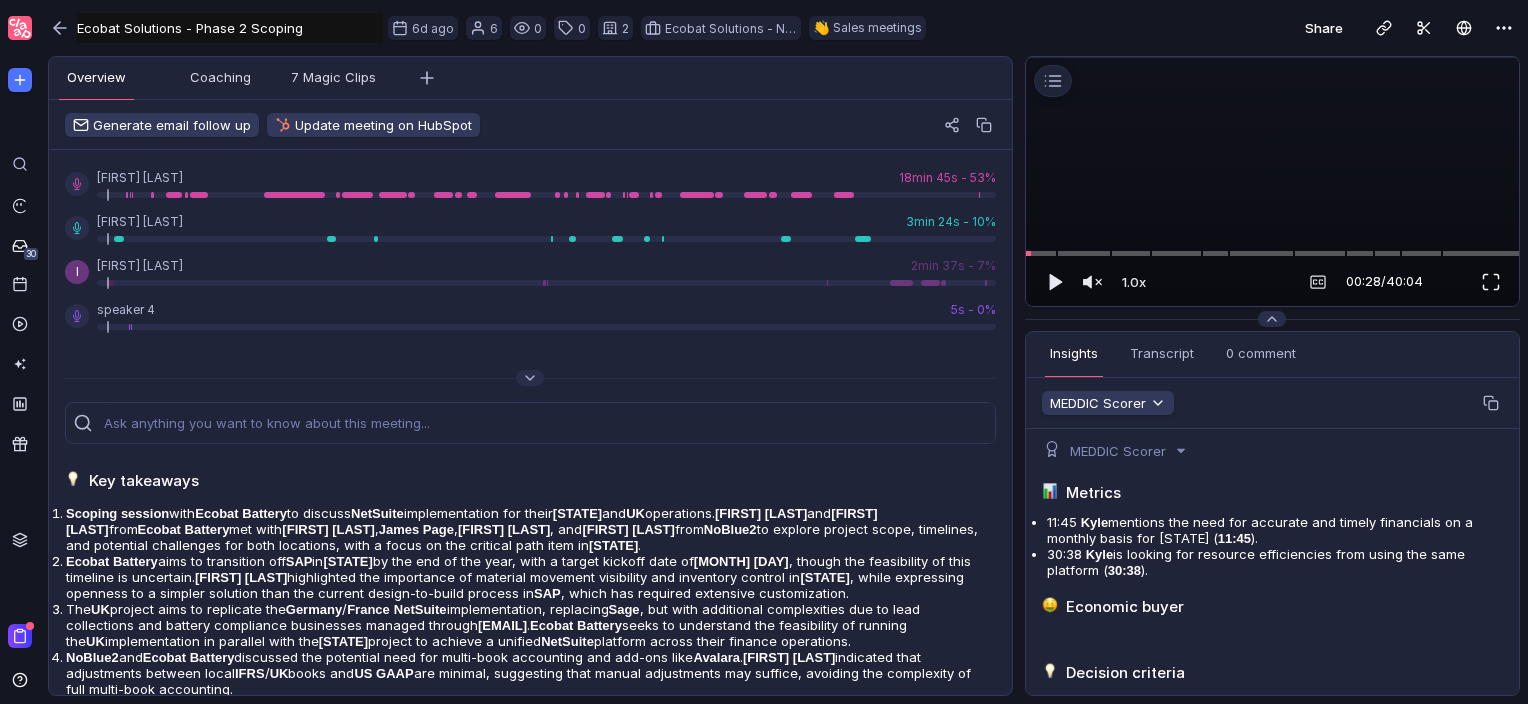 click at bounding box center [1491, 282] 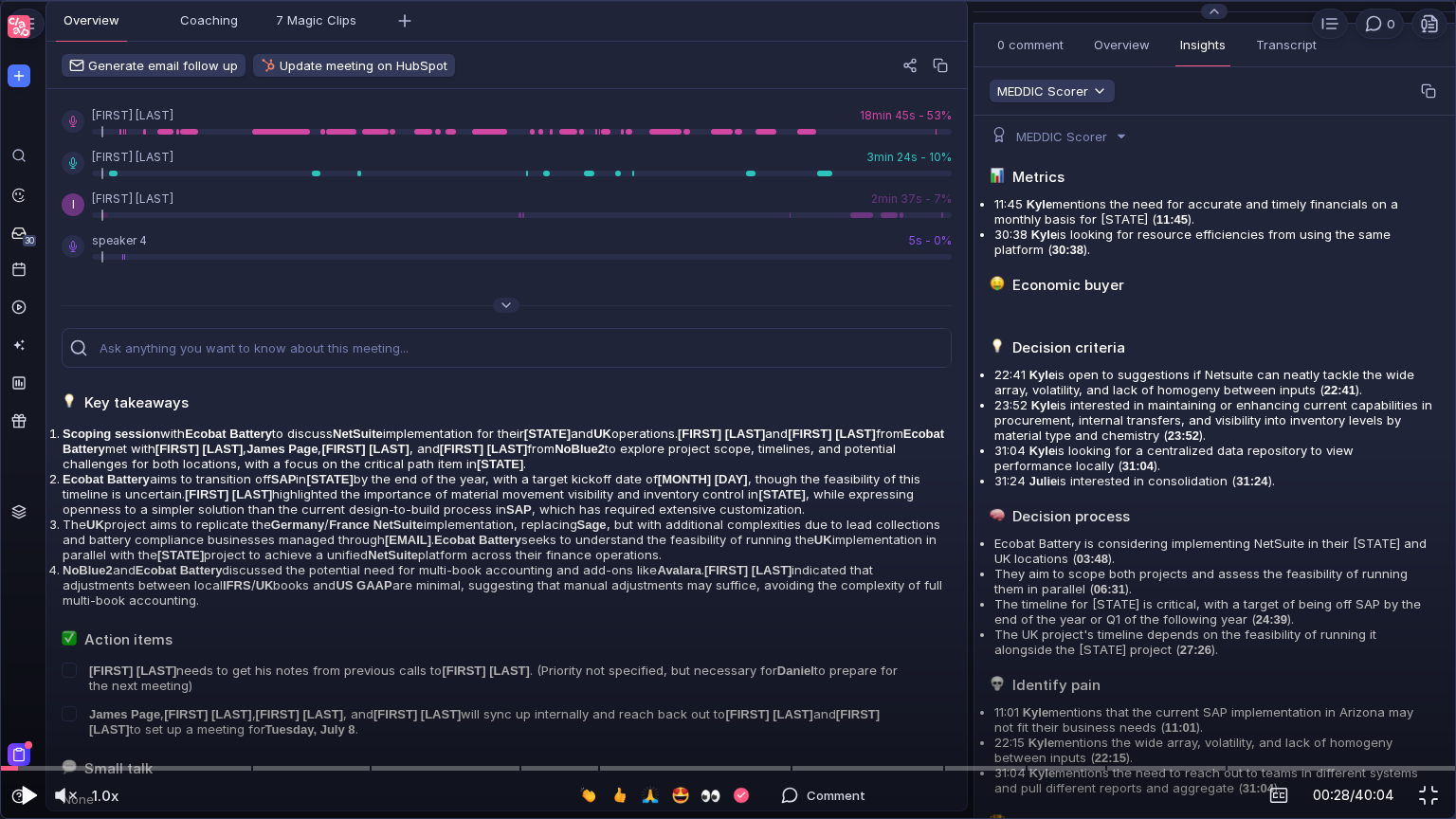 click at bounding box center (29, 795) 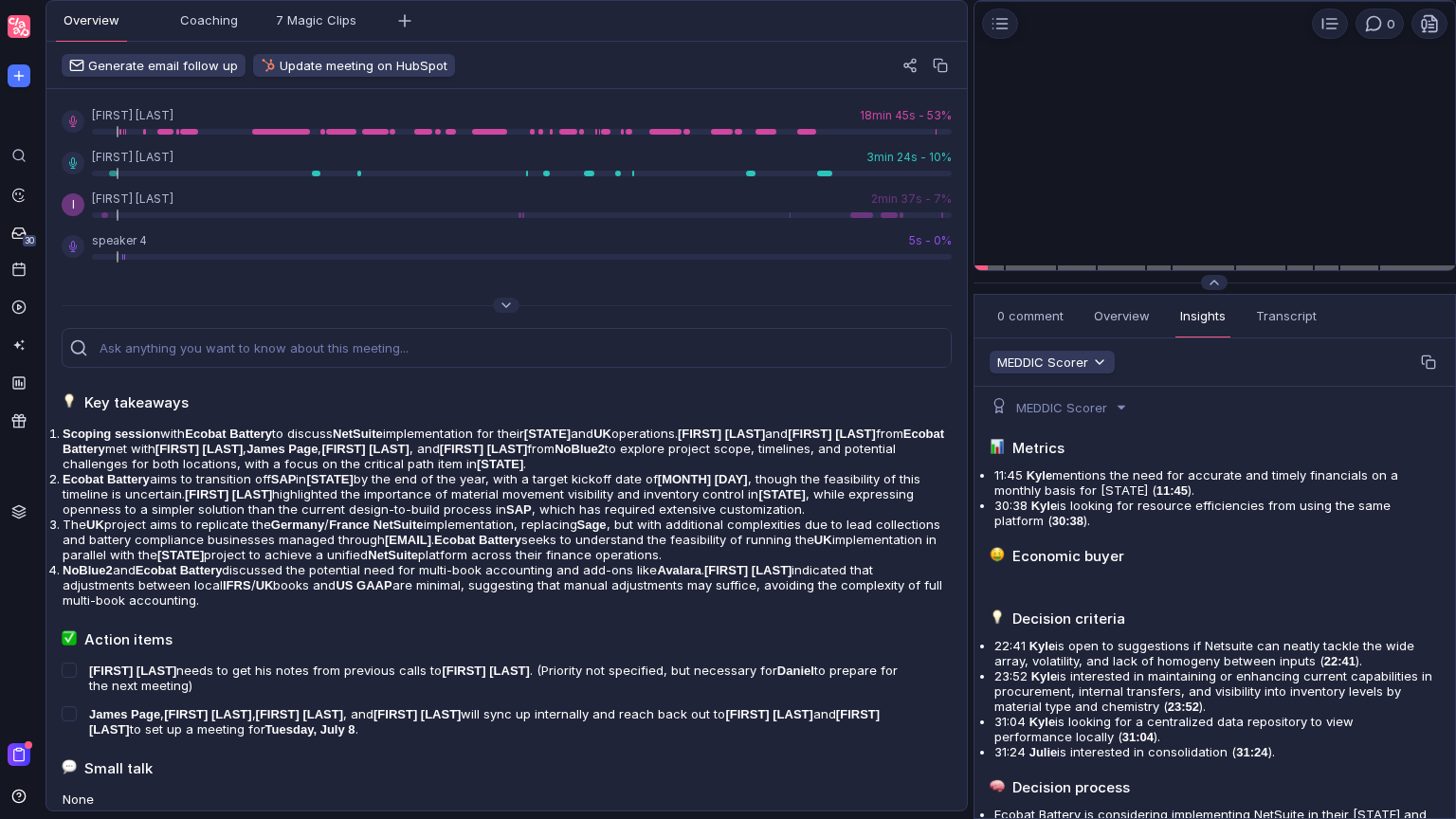 scroll, scrollTop: 0, scrollLeft: 0, axis: both 